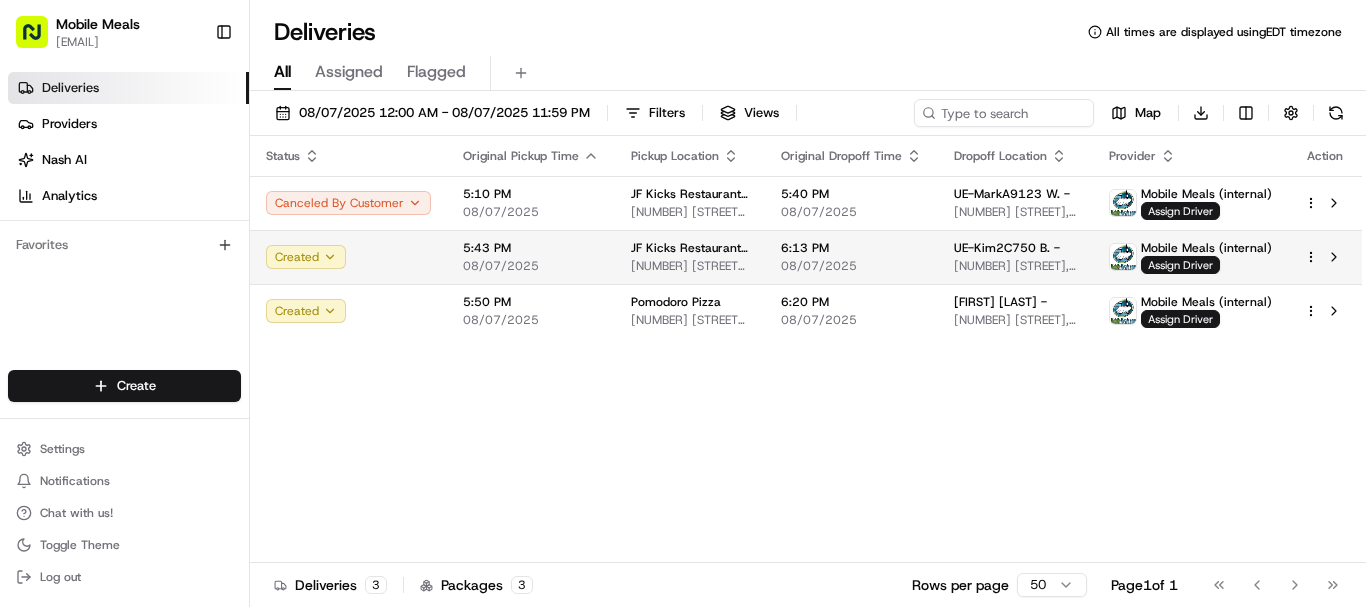 scroll, scrollTop: 0, scrollLeft: 0, axis: both 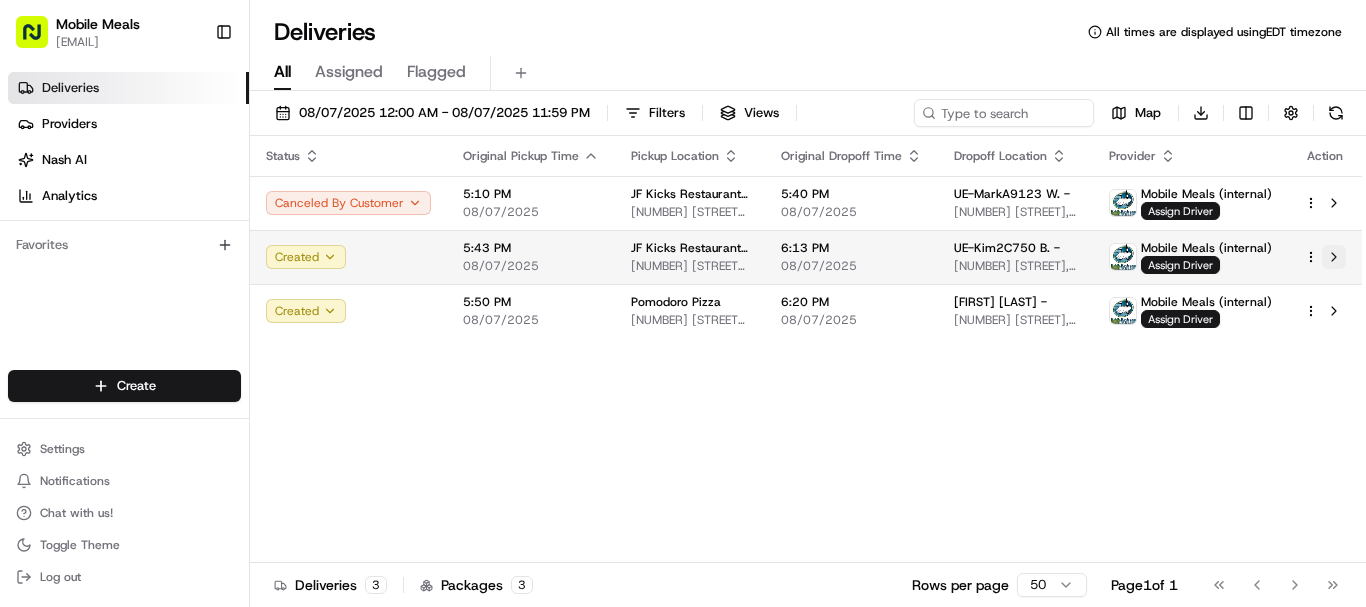 click at bounding box center [1334, 257] 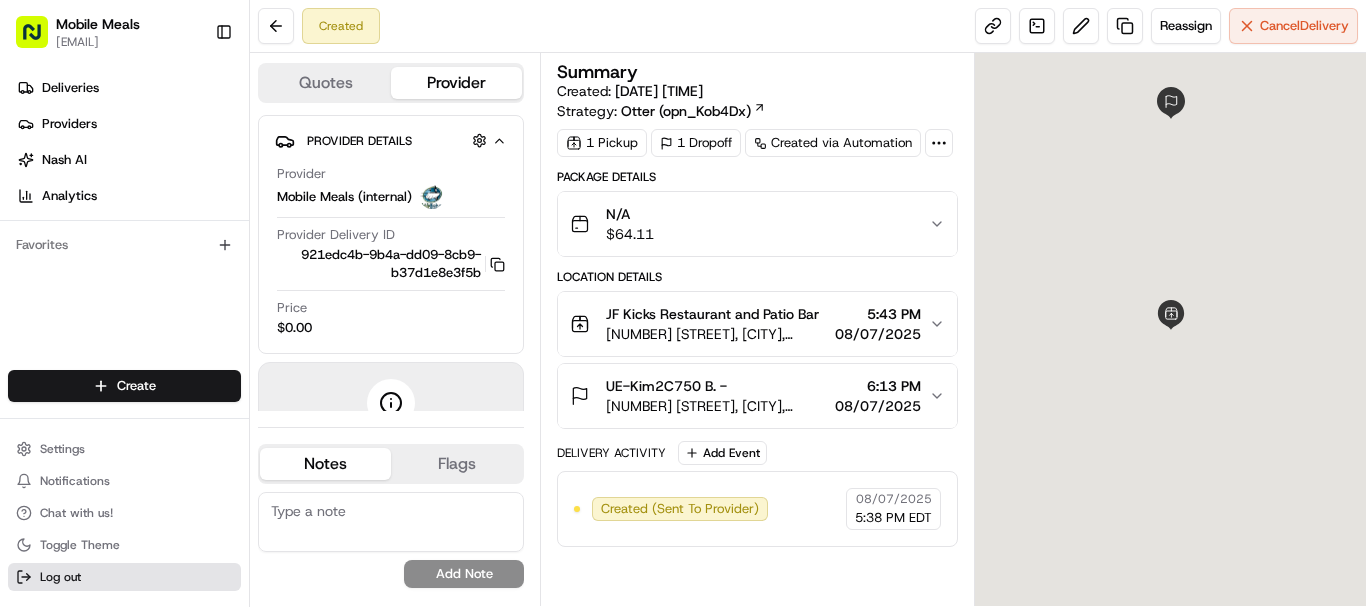 scroll, scrollTop: 0, scrollLeft: 0, axis: both 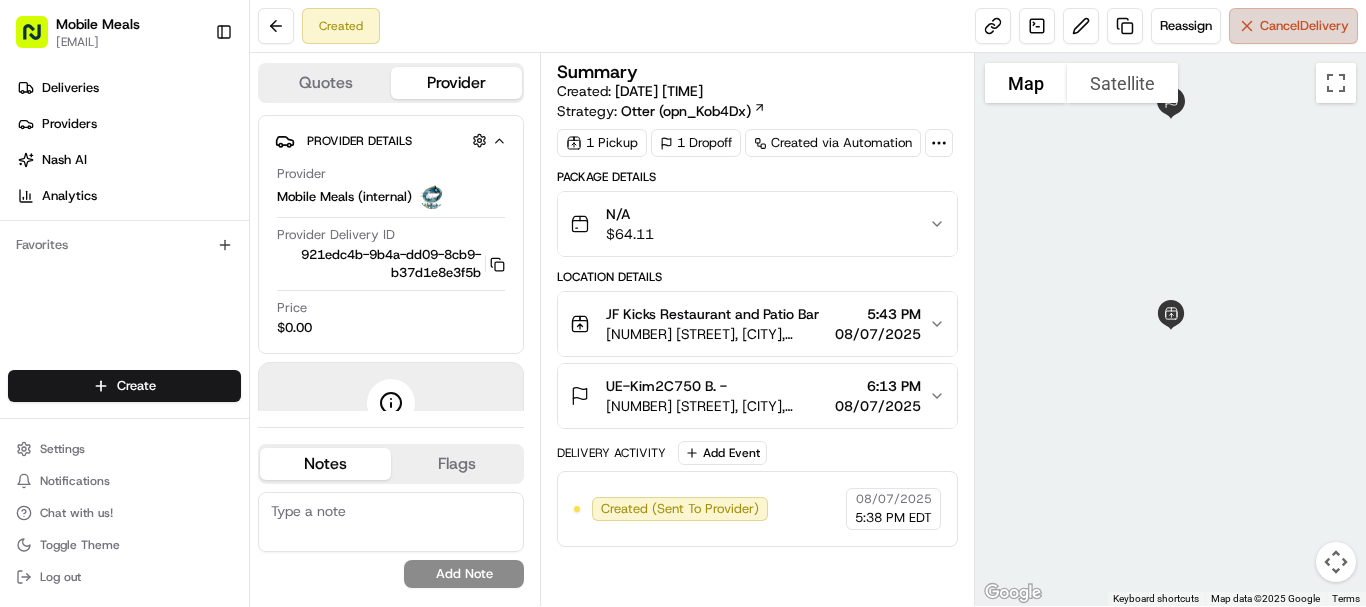 click on "Cancel  Delivery" at bounding box center (1304, 26) 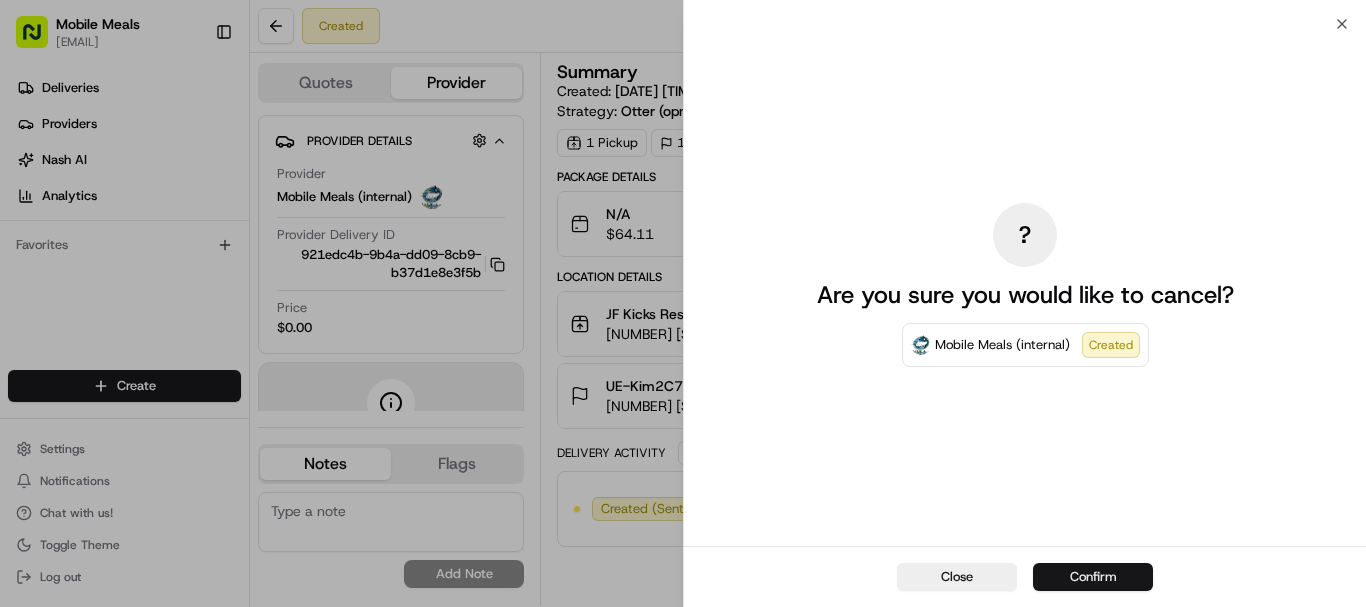 click on "Confirm" at bounding box center (1093, 577) 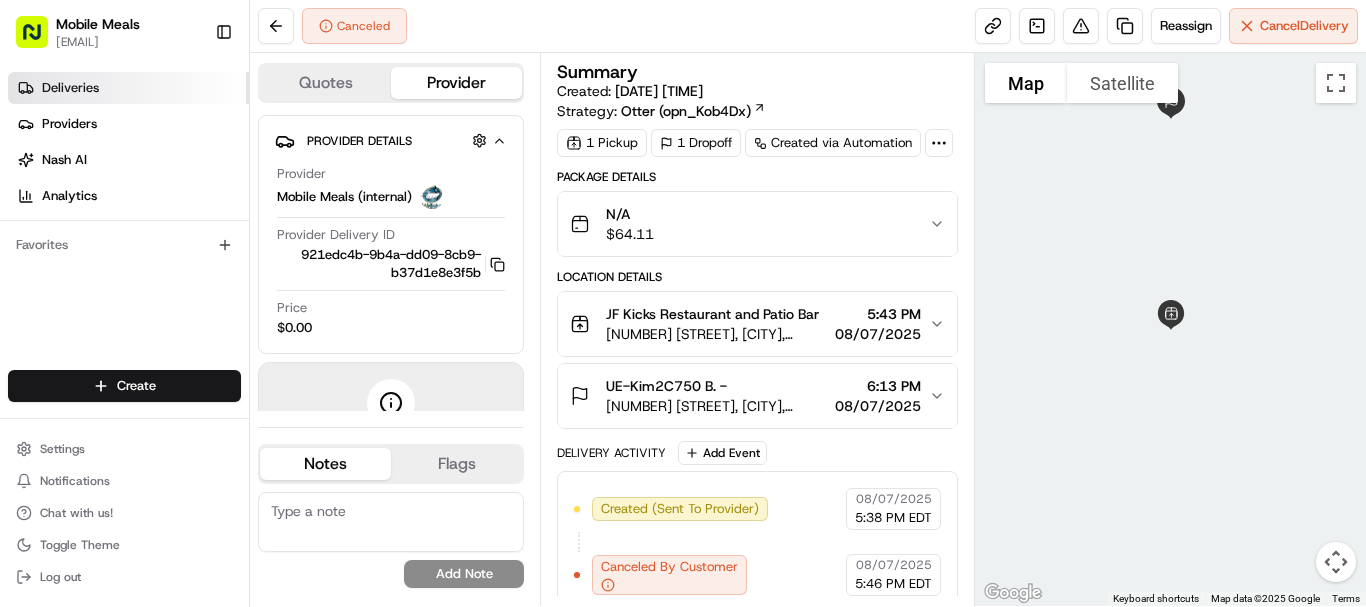 click on "Deliveries" at bounding box center (70, 88) 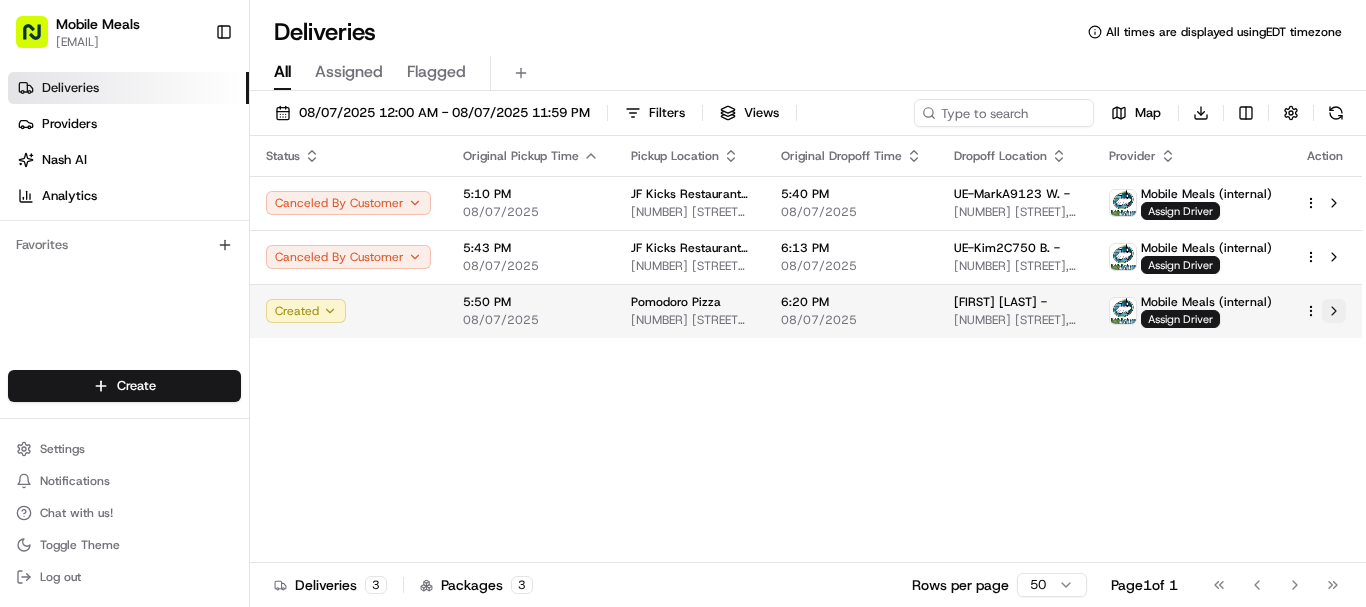 click at bounding box center (1334, 311) 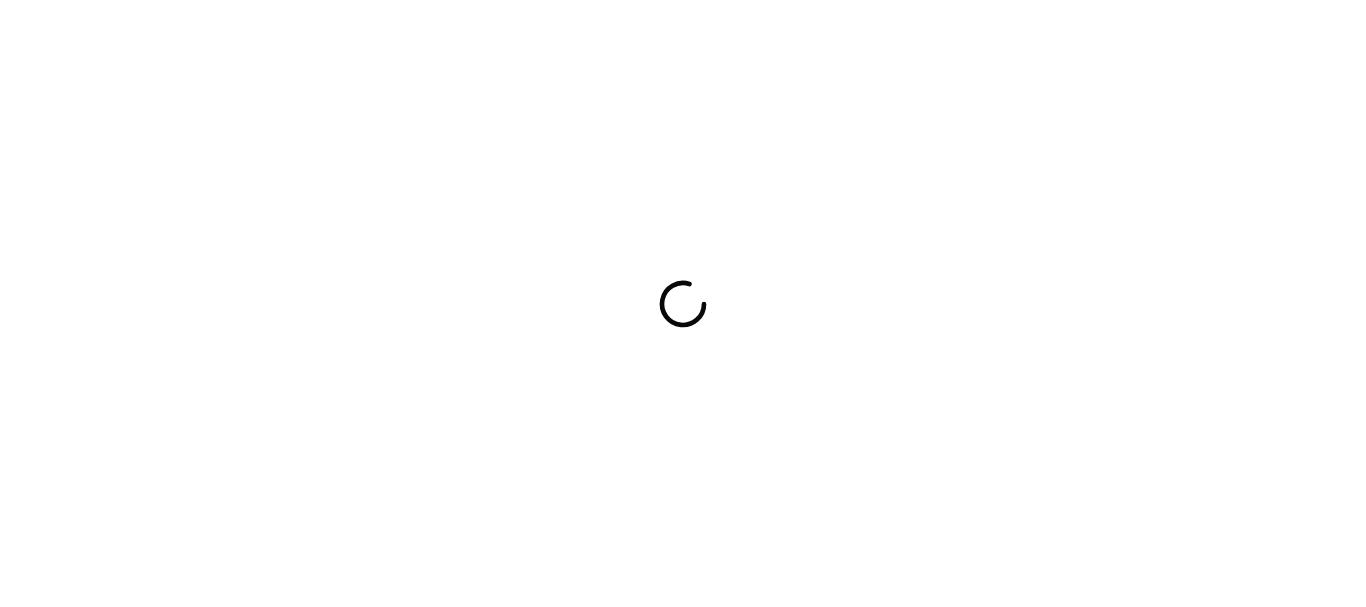 scroll, scrollTop: 0, scrollLeft: 0, axis: both 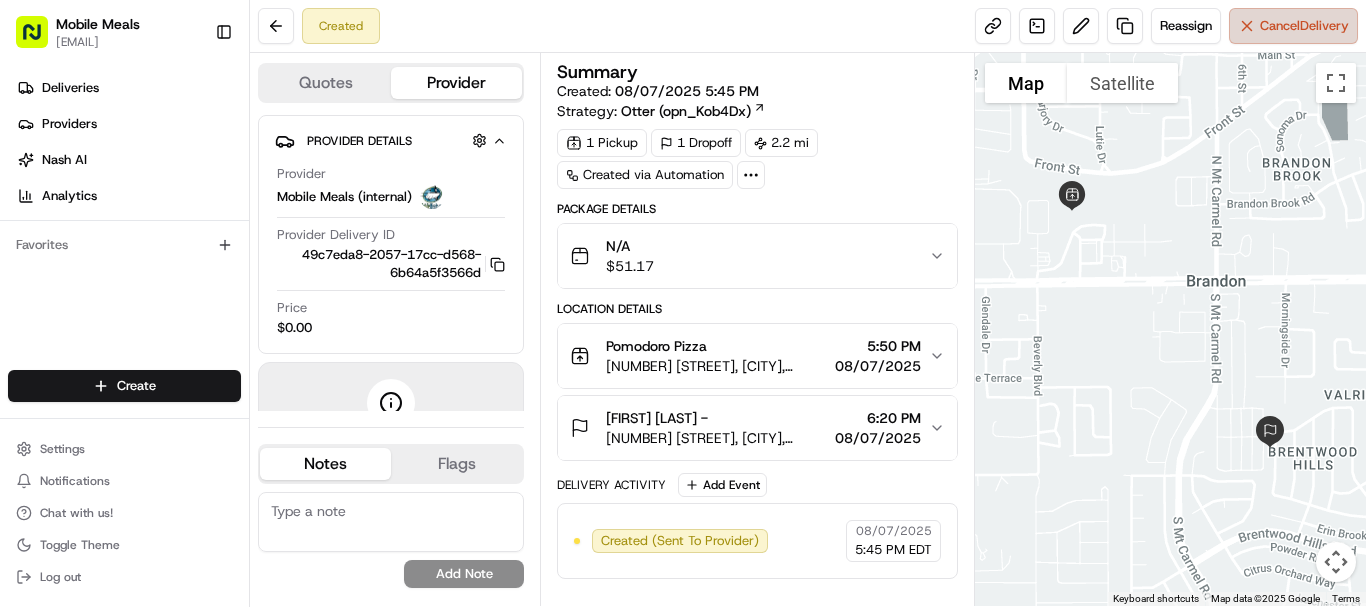 click on "Cancel  Delivery" at bounding box center (1304, 26) 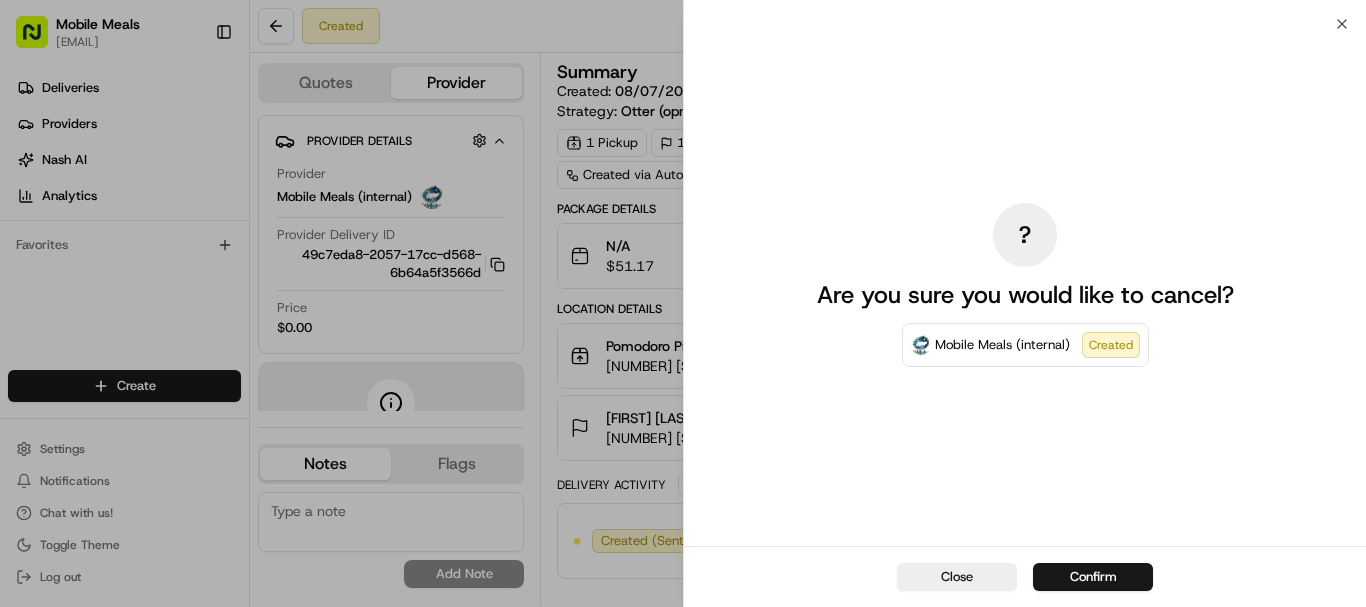 scroll, scrollTop: 0, scrollLeft: 0, axis: both 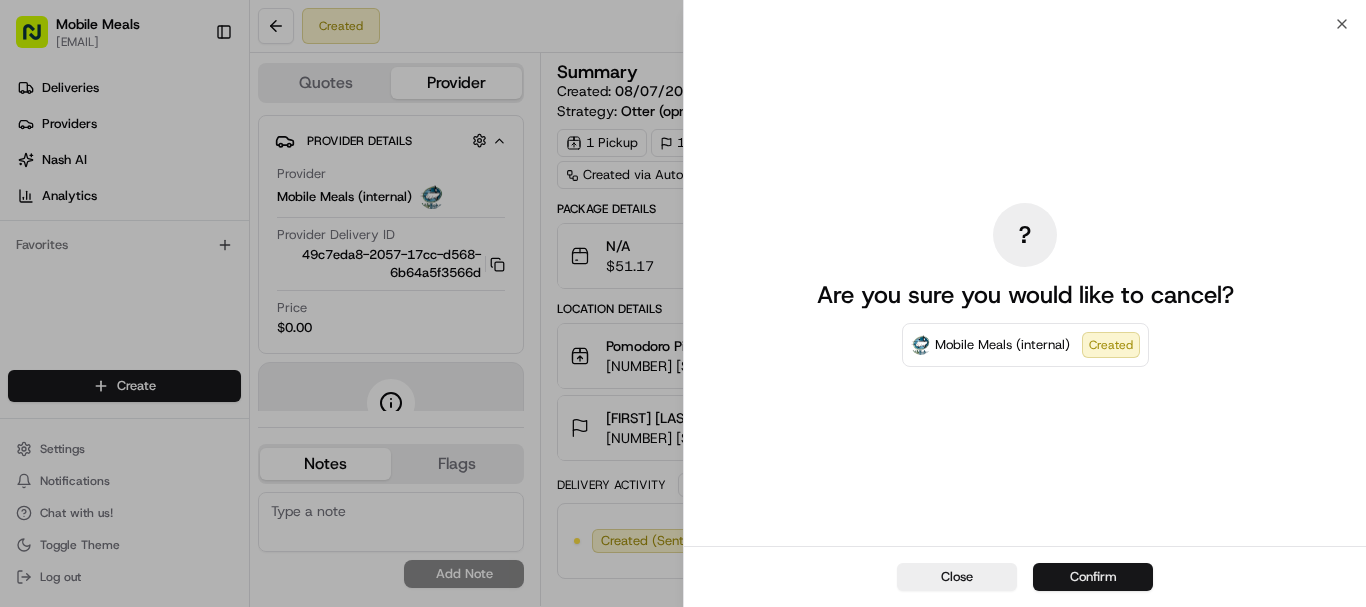click on "Confirm" at bounding box center [1093, 577] 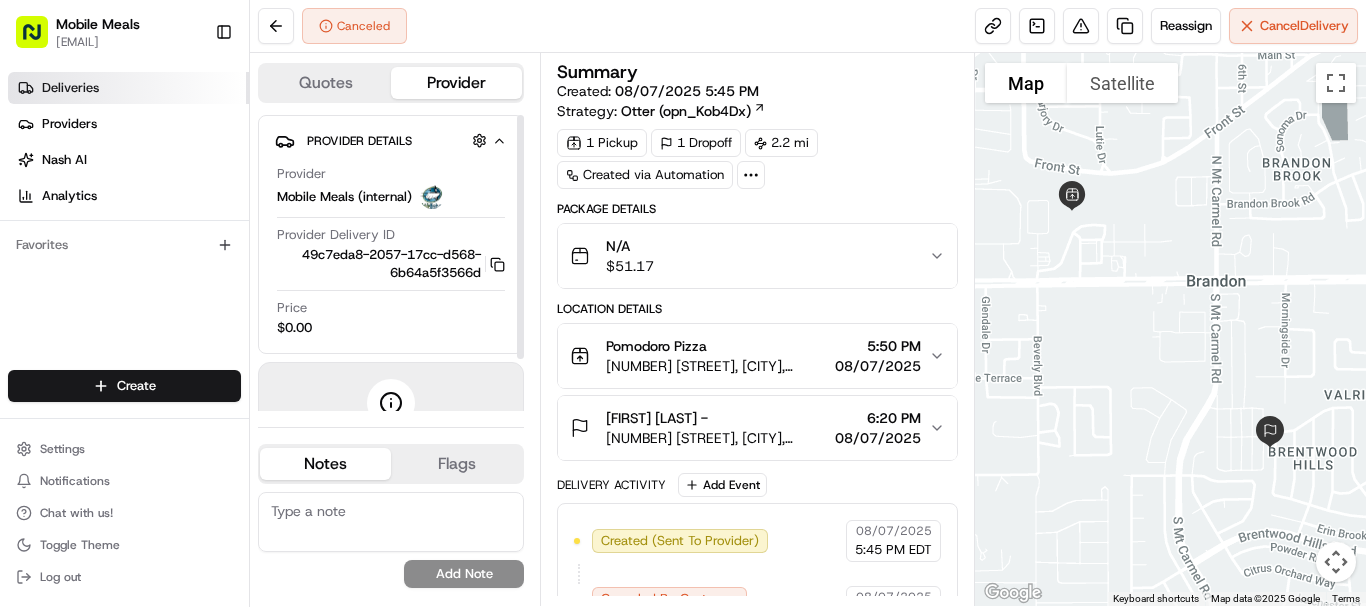 click on "Deliveries" at bounding box center (70, 88) 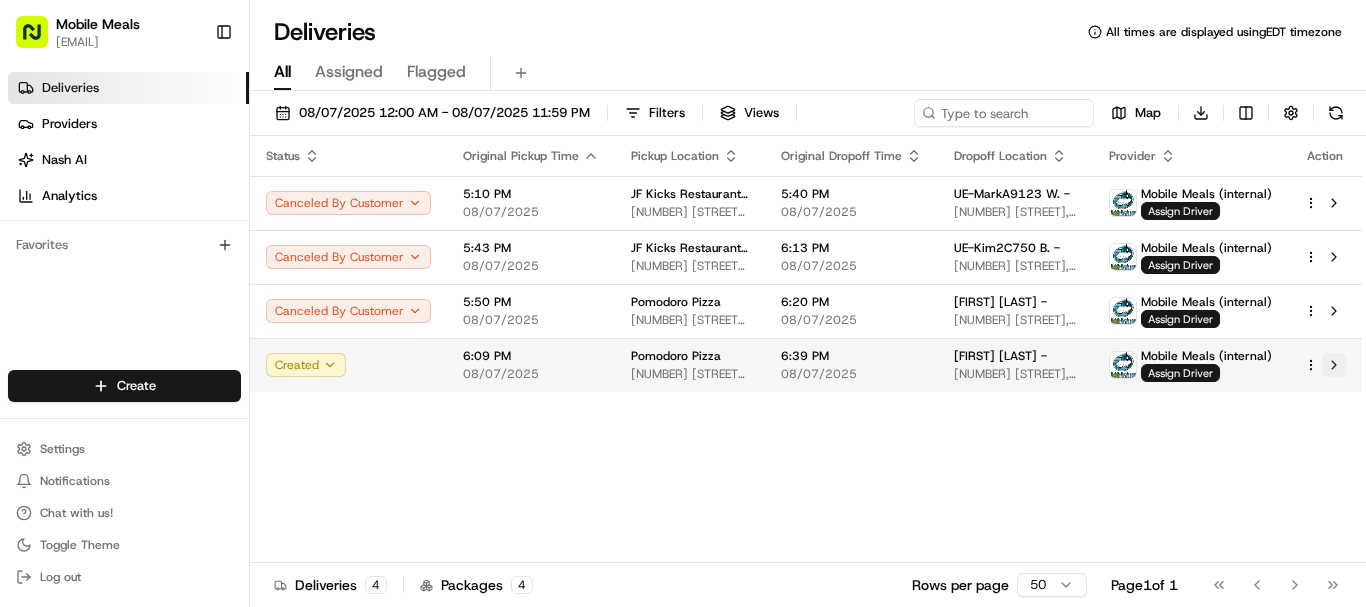 click at bounding box center (1334, 365) 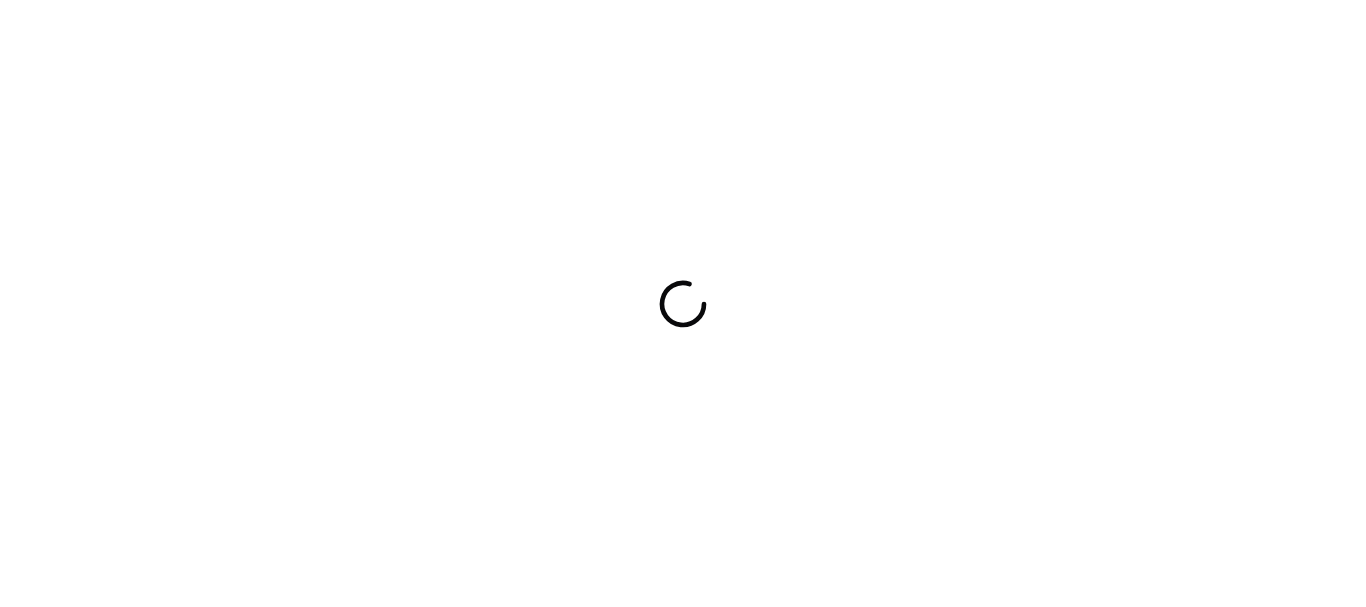 scroll, scrollTop: 0, scrollLeft: 0, axis: both 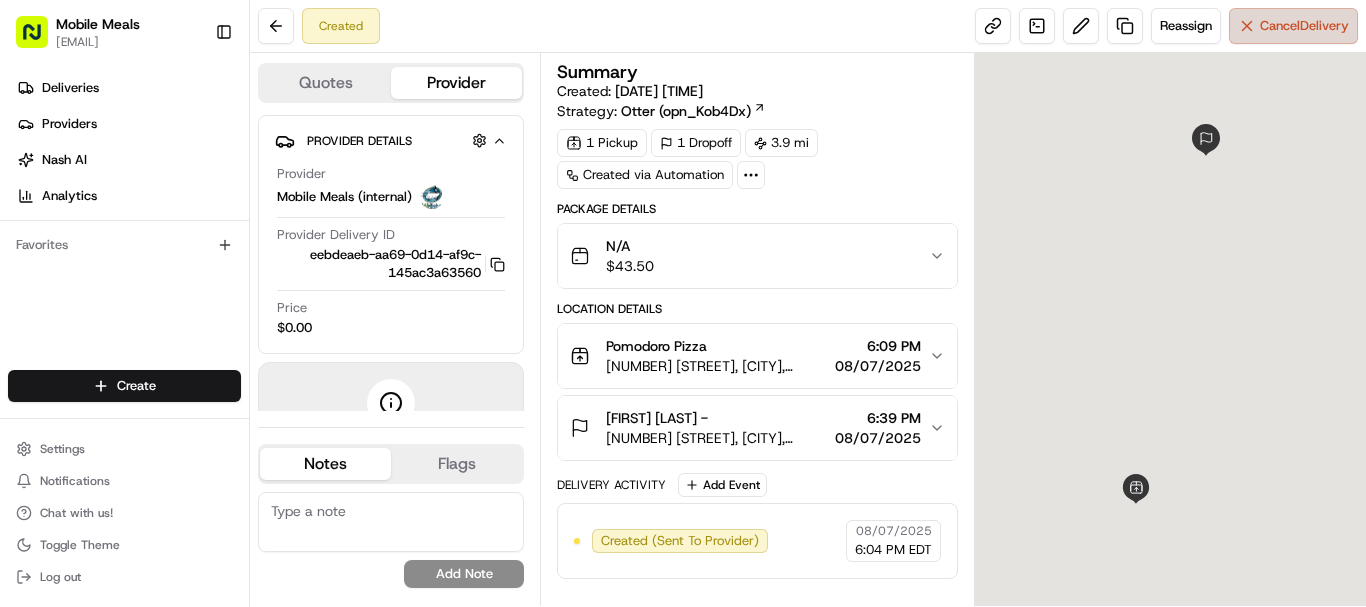 click on "Cancel  Delivery" at bounding box center (1304, 26) 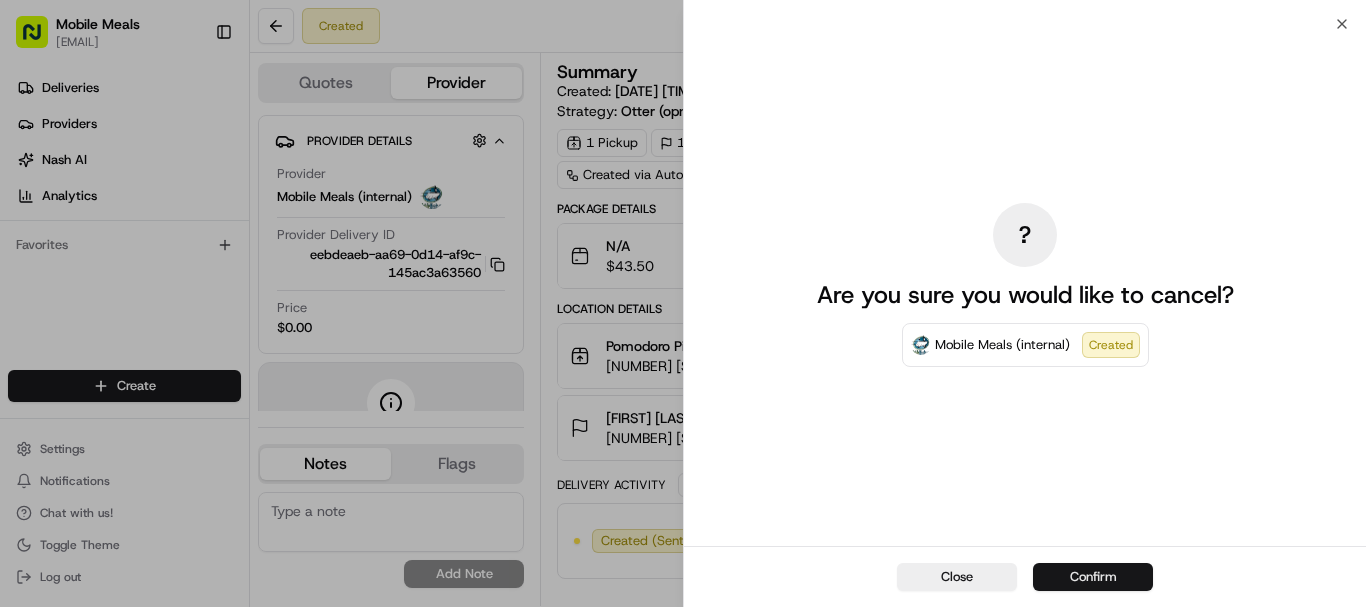 scroll, scrollTop: 0, scrollLeft: 0, axis: both 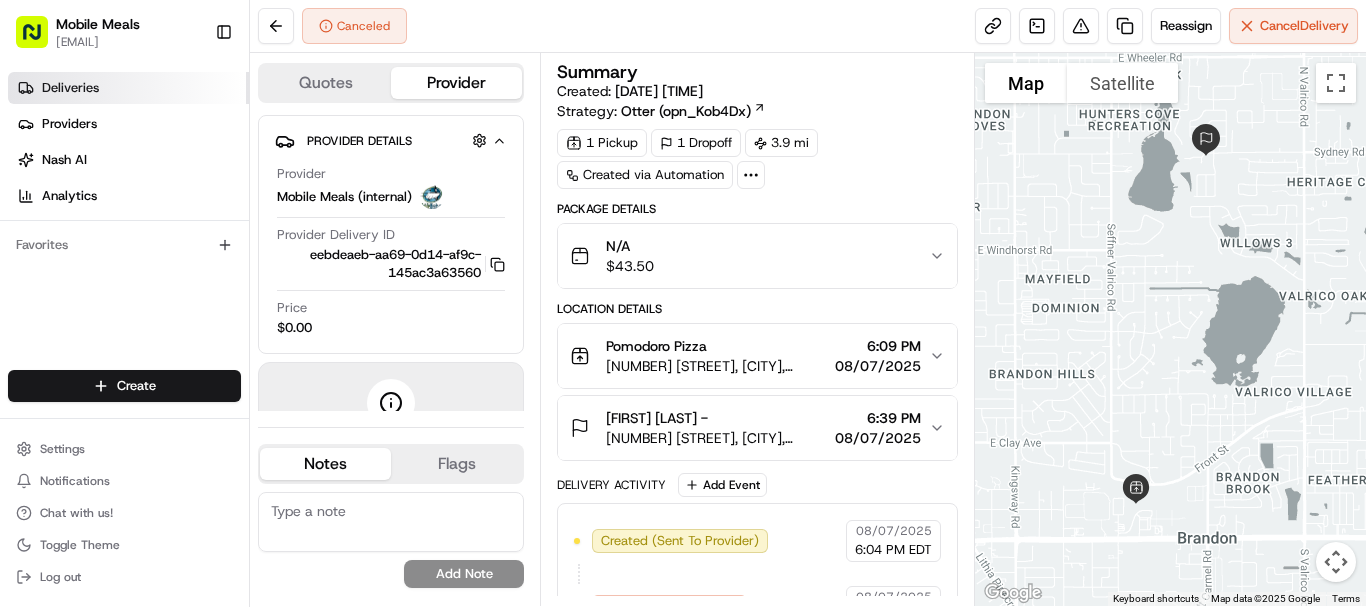 click on "Deliveries" at bounding box center [128, 88] 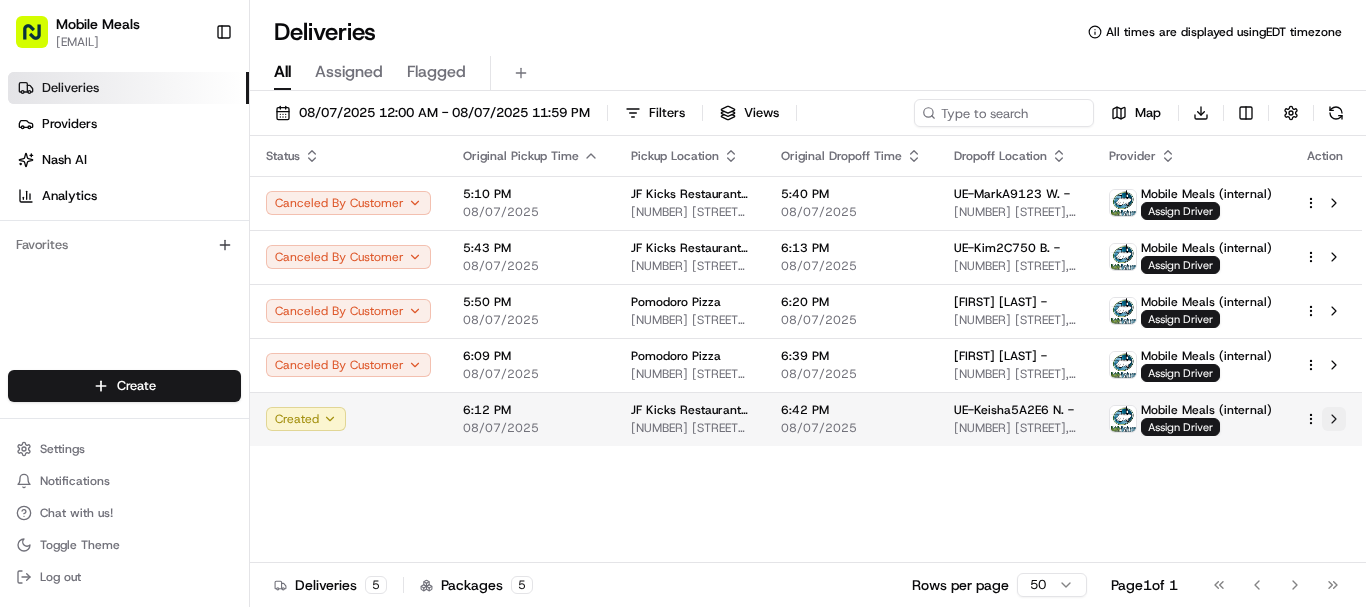 click at bounding box center (1334, 419) 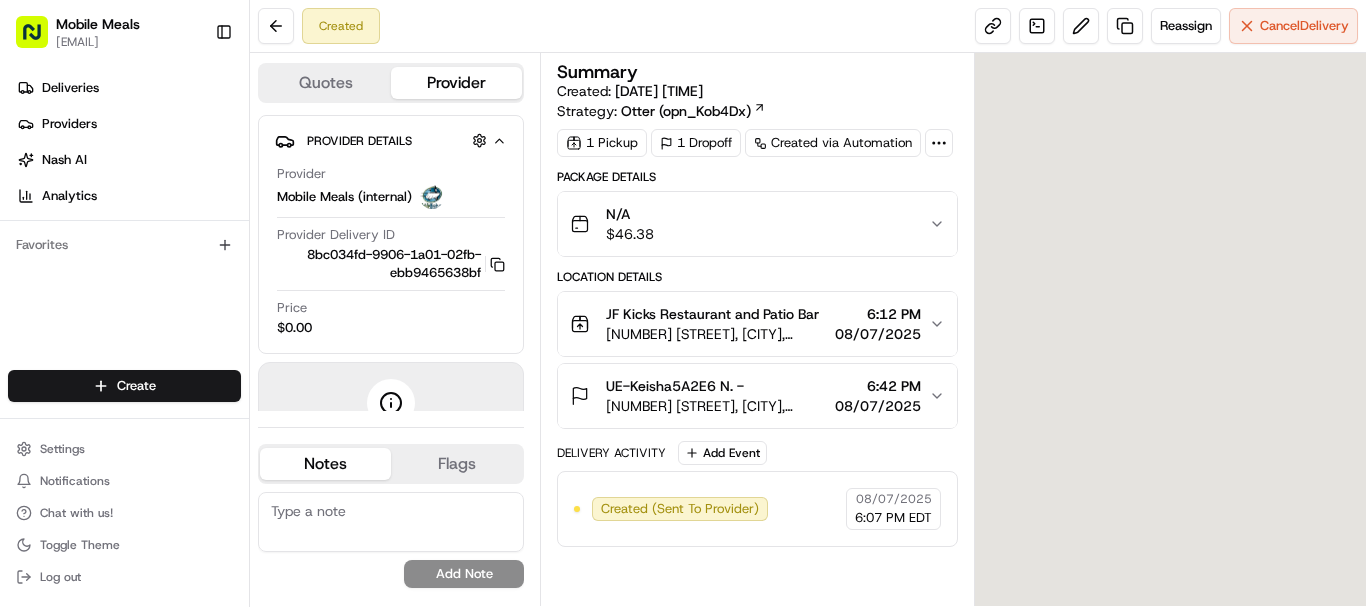 scroll, scrollTop: 0, scrollLeft: 0, axis: both 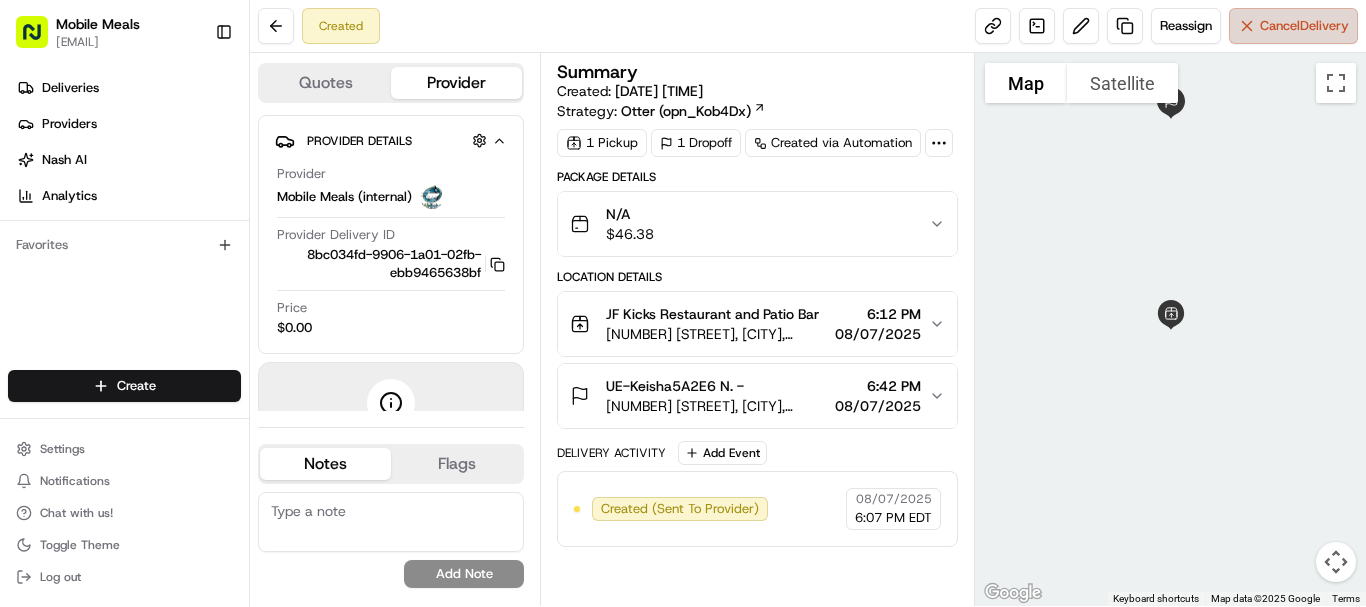 click on "Cancel  Delivery" at bounding box center [1304, 26] 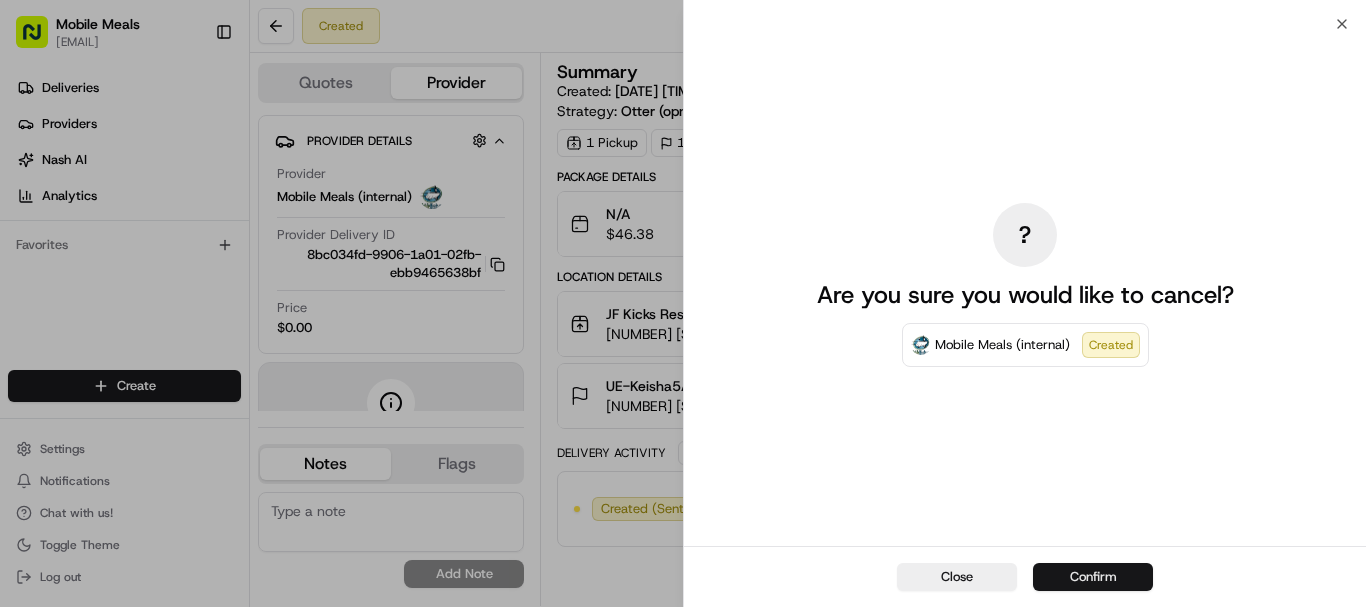 click on "Confirm" at bounding box center (1093, 577) 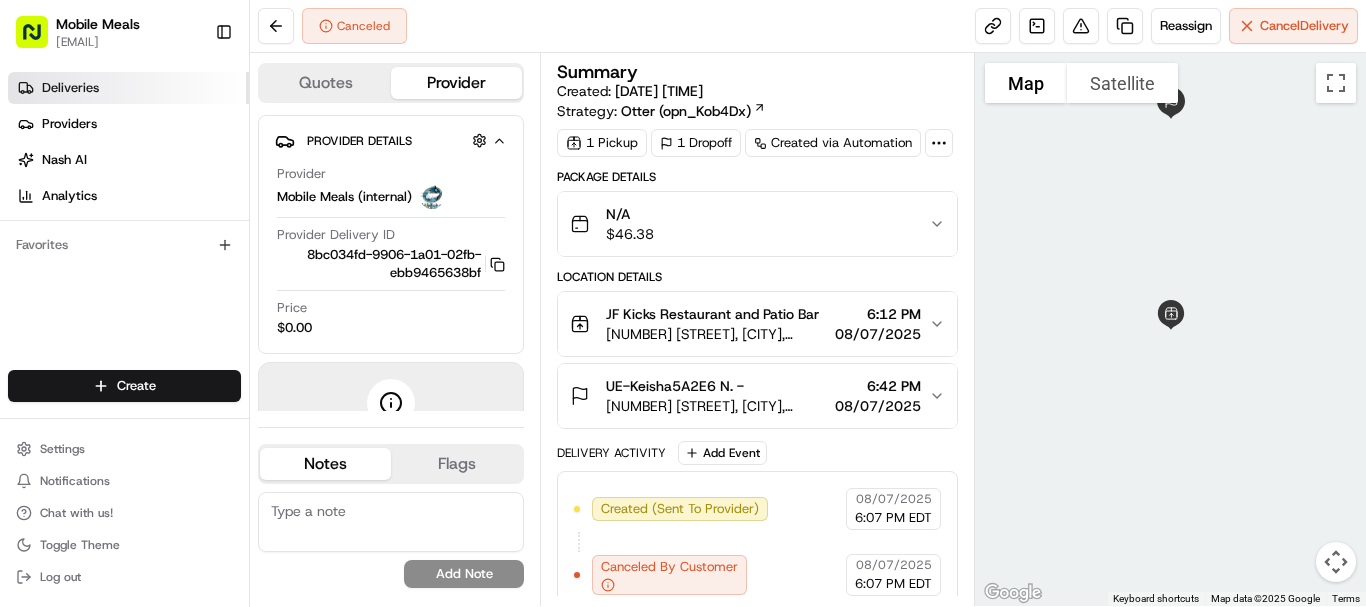 click on "Deliveries" at bounding box center [128, 88] 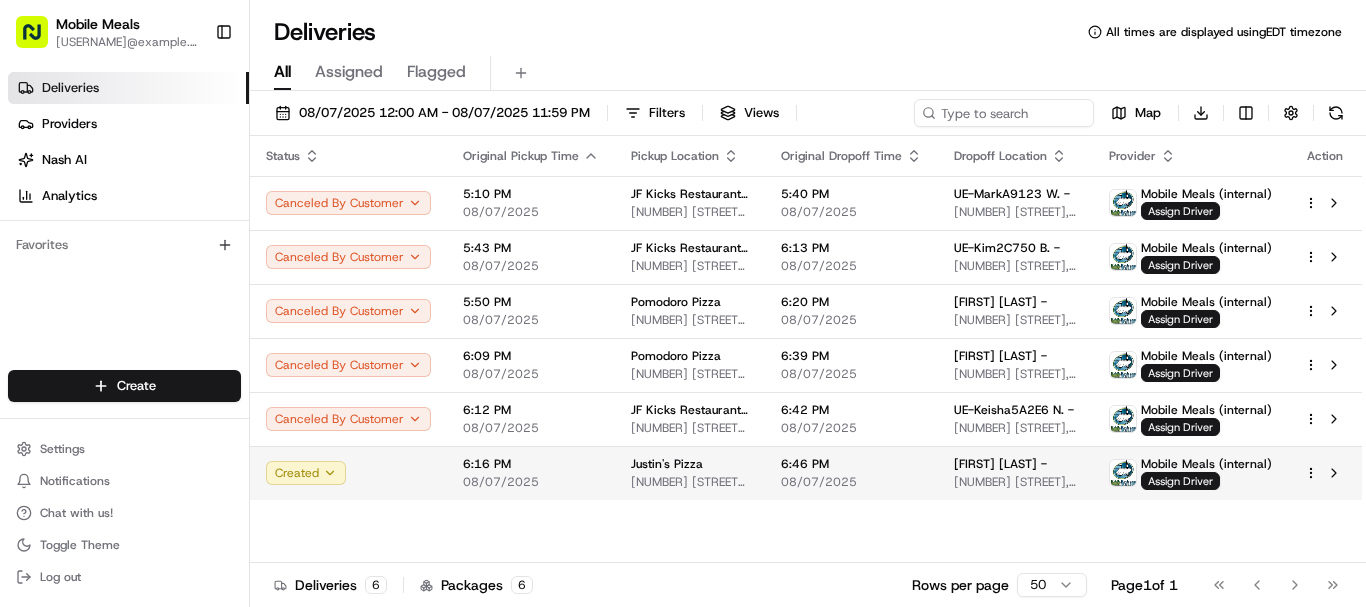 scroll, scrollTop: 0, scrollLeft: 0, axis: both 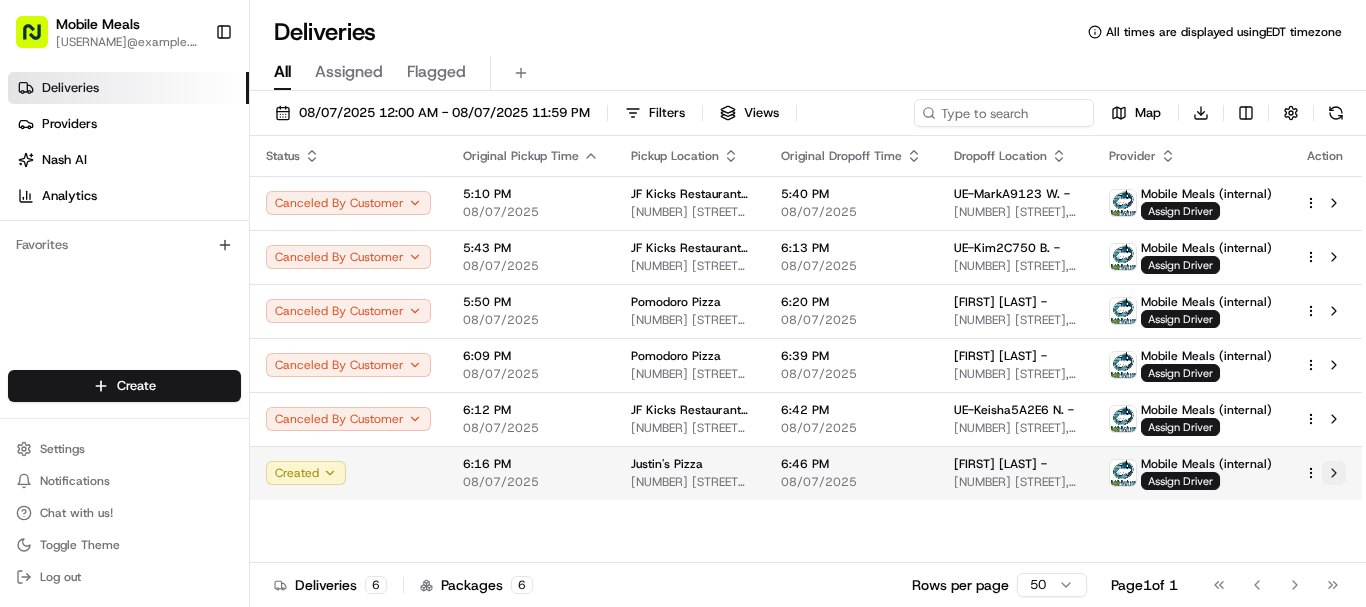 click at bounding box center [1334, 473] 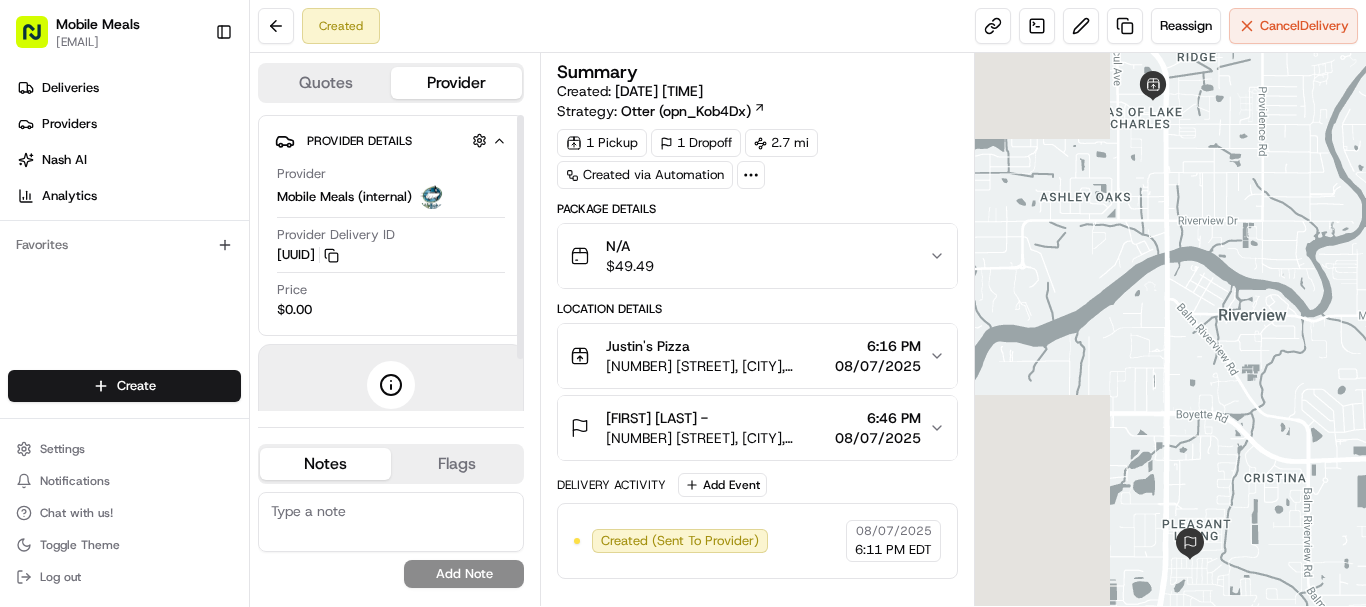 scroll, scrollTop: 0, scrollLeft: 0, axis: both 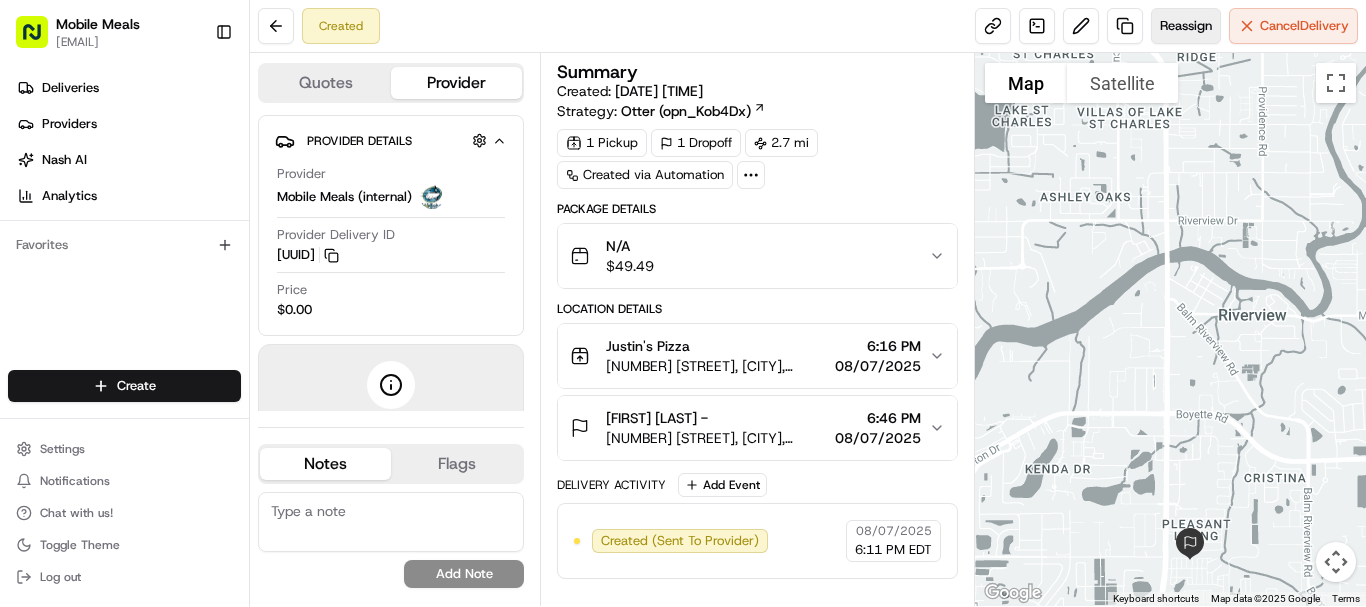 click on "Reassign" at bounding box center [1186, 26] 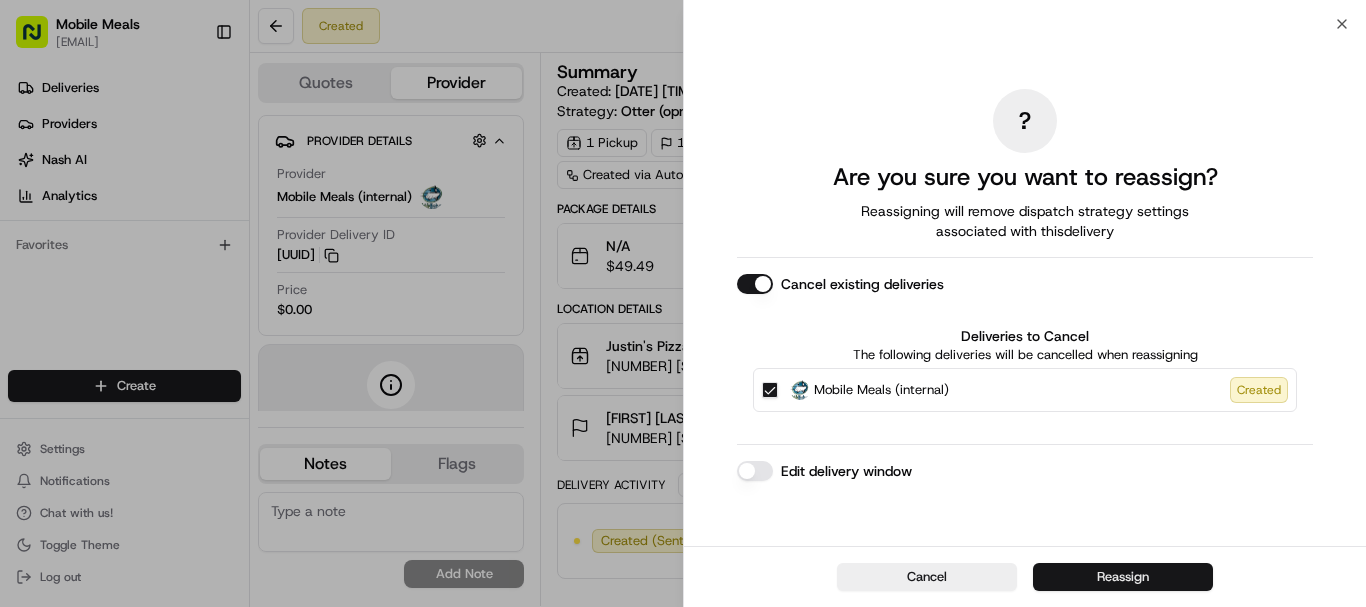 click on "Reassign" at bounding box center [1123, 577] 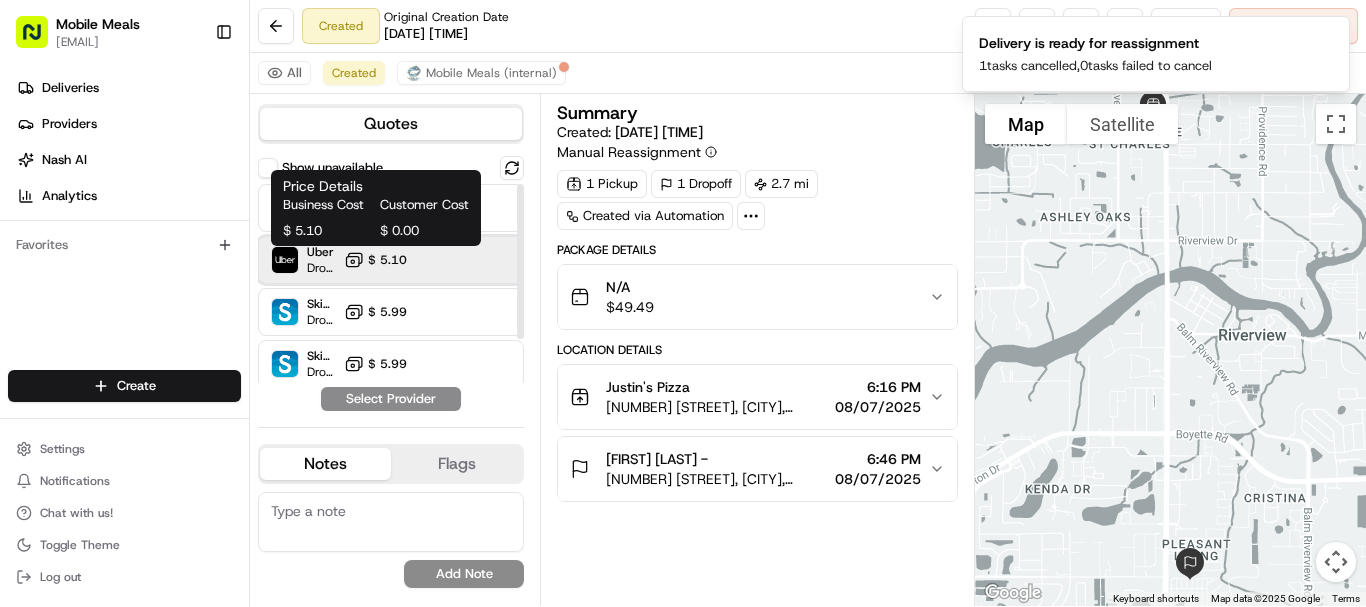 click on "Uber Dropoff ETA   32 minutes $   5.10" at bounding box center (391, 260) 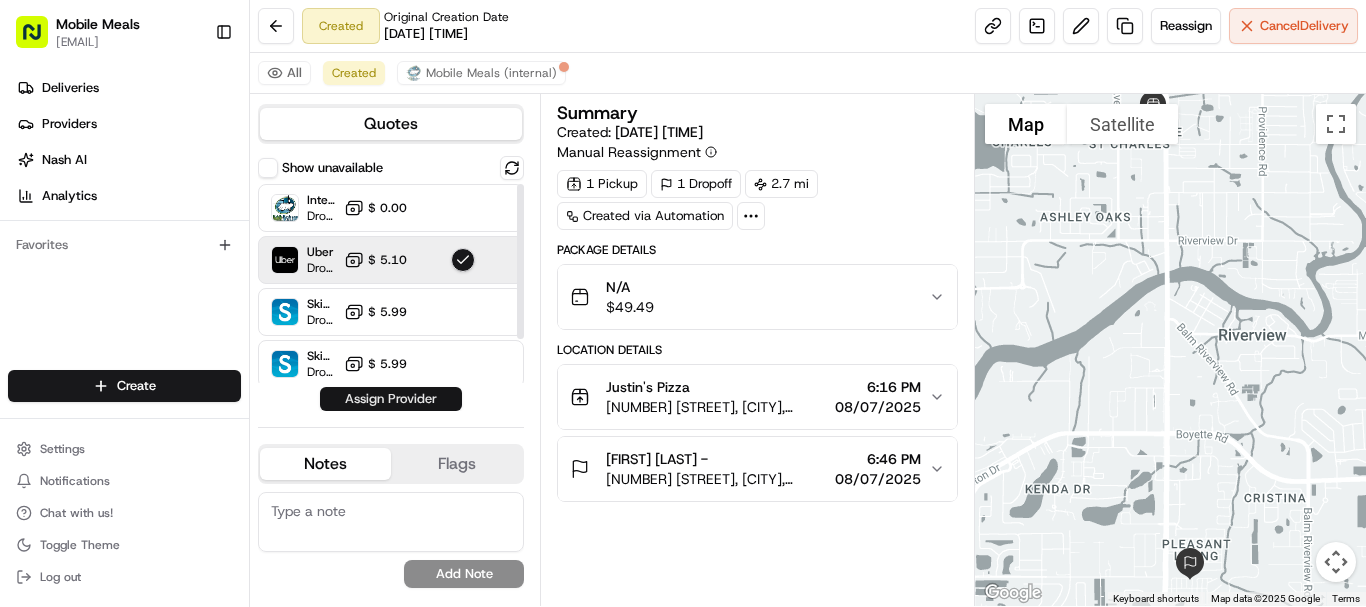 click on "Assign Provider" at bounding box center (391, 399) 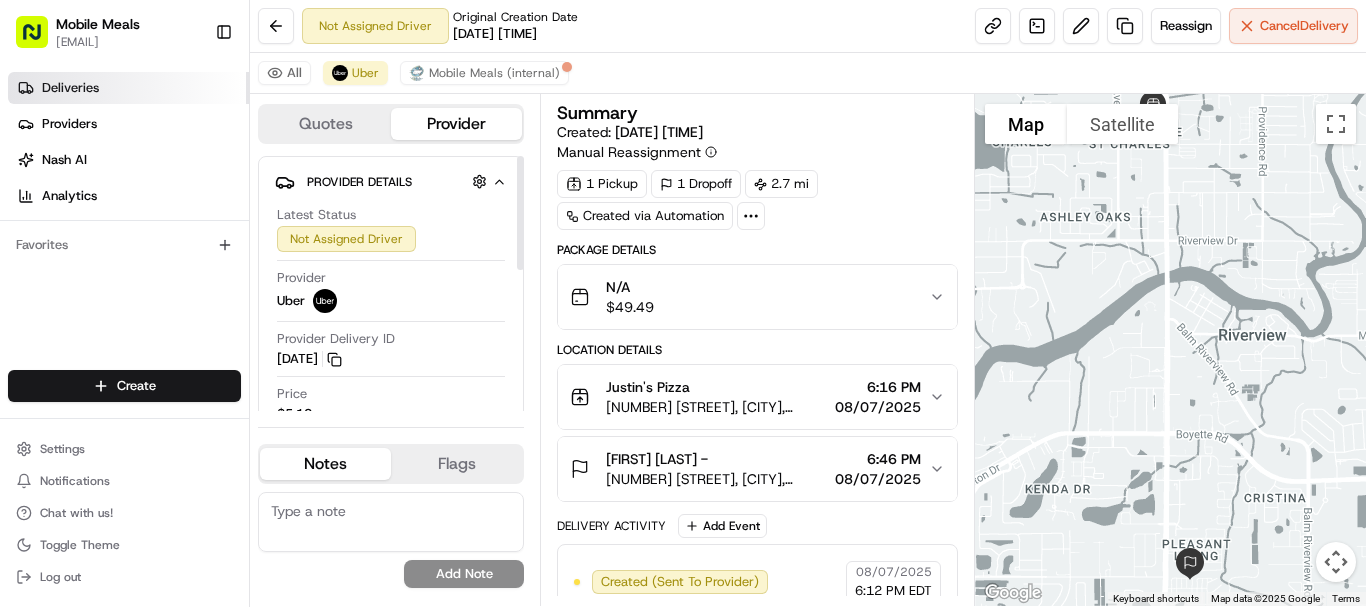 click on "Deliveries" at bounding box center (128, 88) 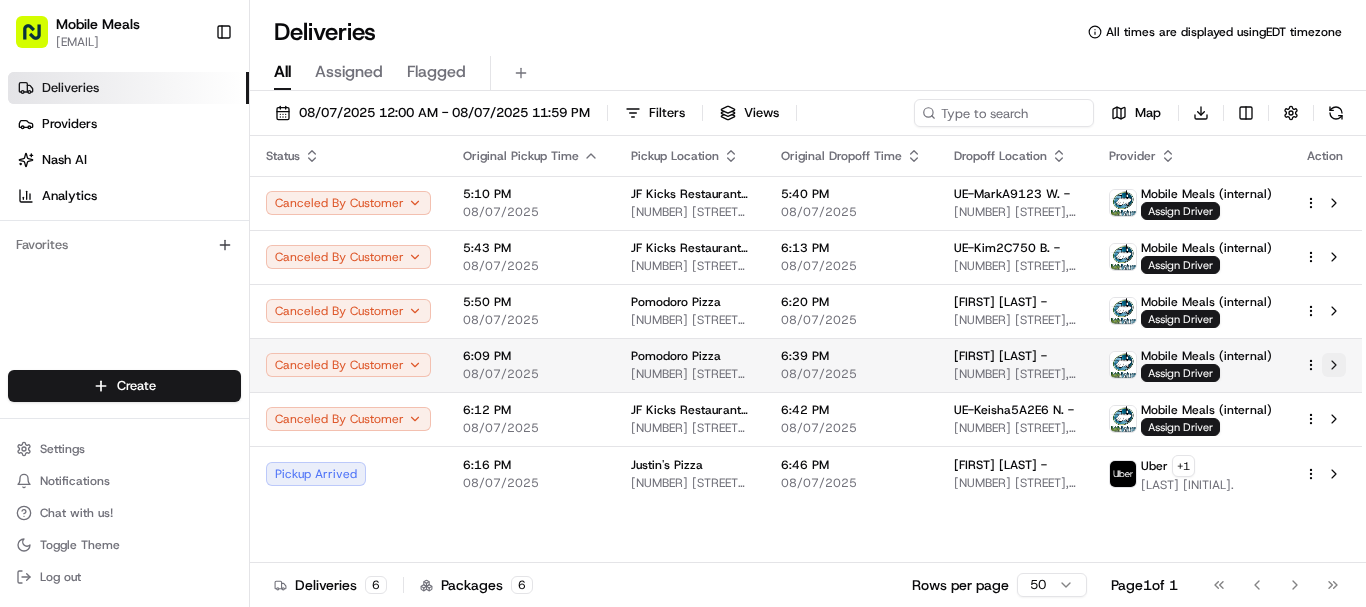 click at bounding box center (1334, 365) 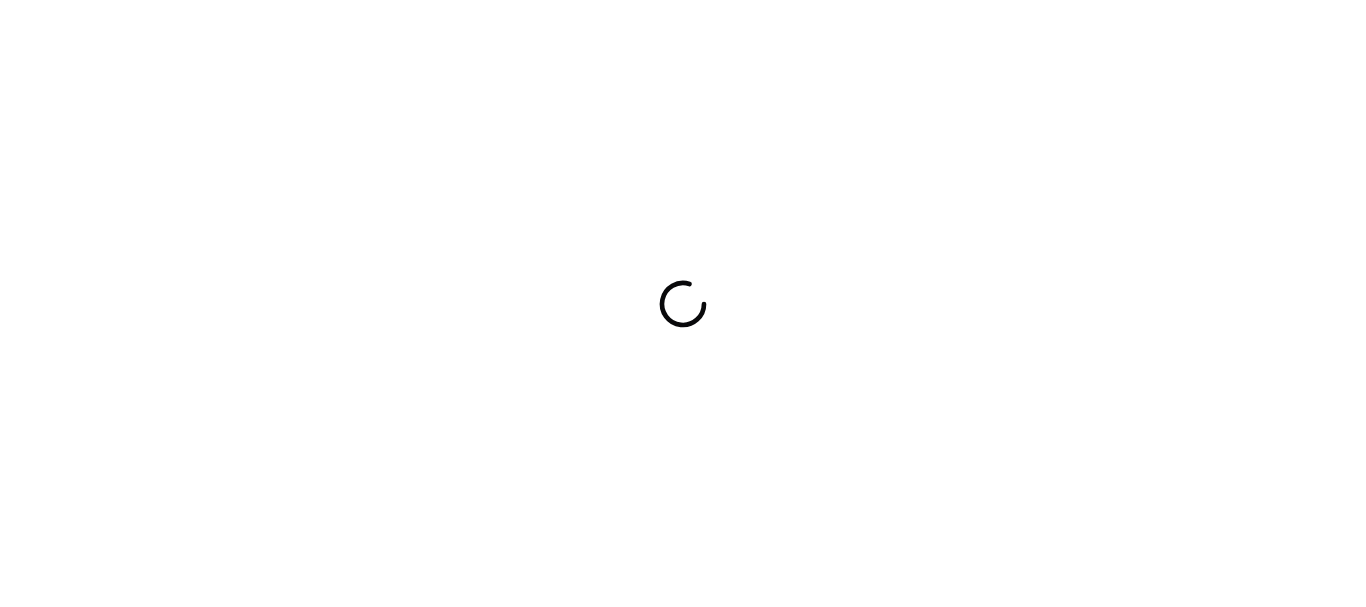 scroll, scrollTop: 0, scrollLeft: 0, axis: both 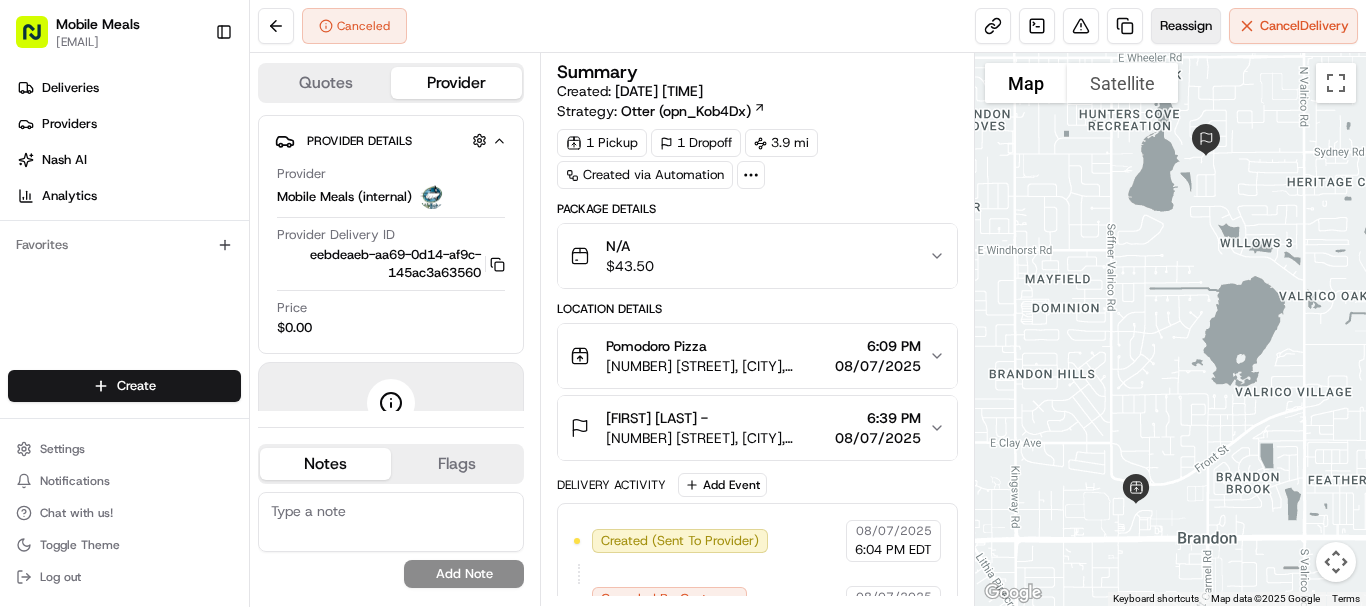 click on "Reassign" at bounding box center (1186, 26) 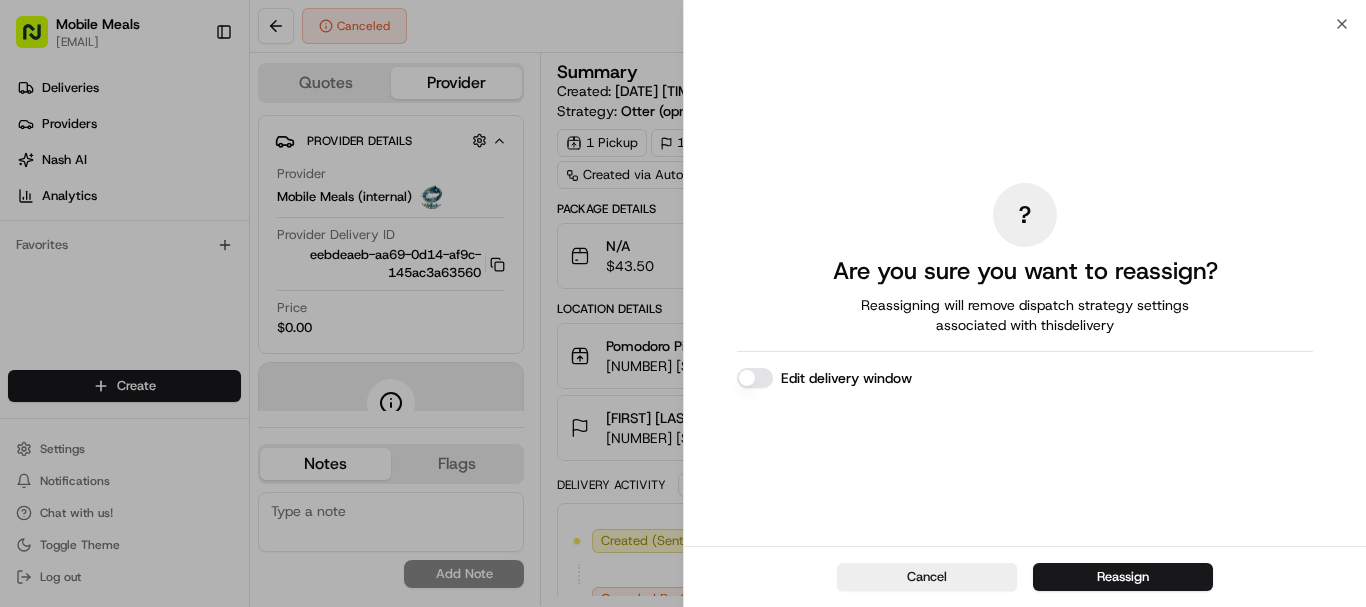 scroll, scrollTop: 0, scrollLeft: 0, axis: both 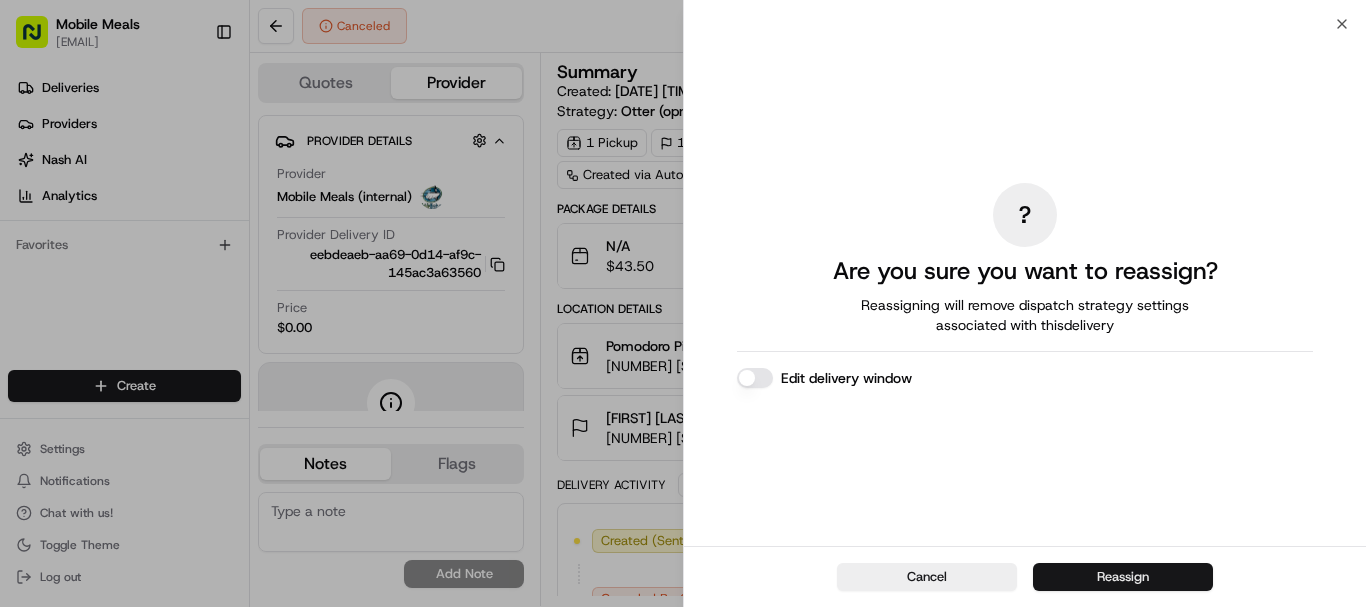 click on "Reassign" at bounding box center [1123, 577] 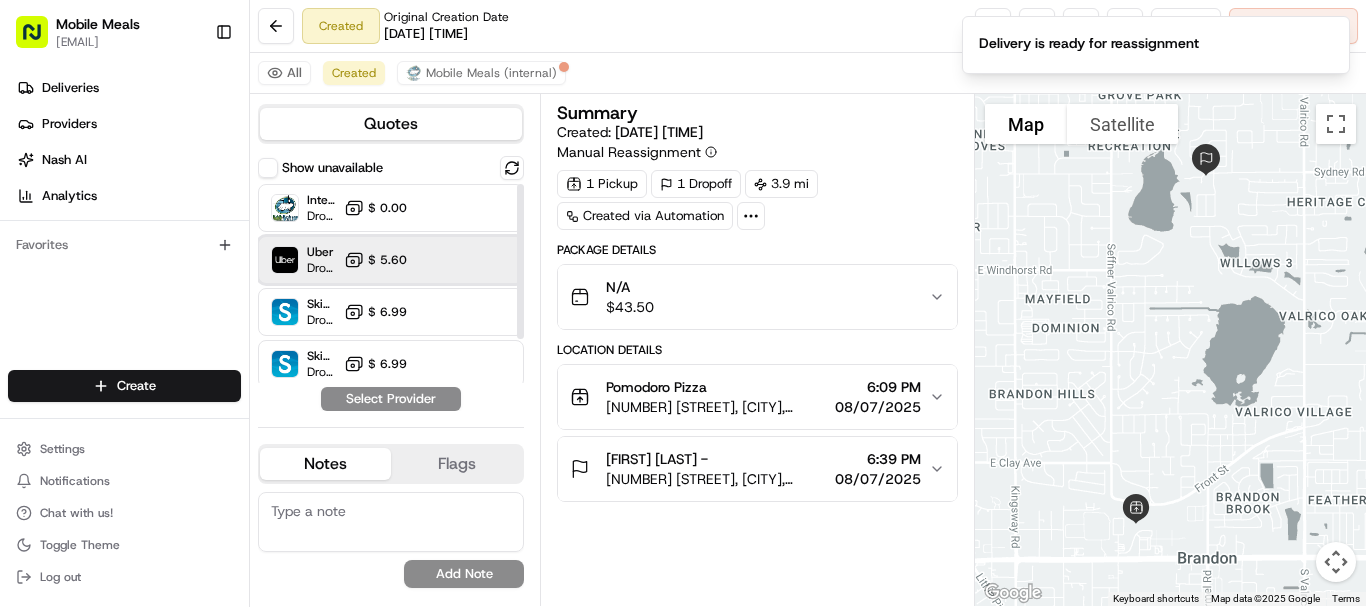 click on "Uber Dropoff ETA   40 minutes $   5.60" at bounding box center (391, 260) 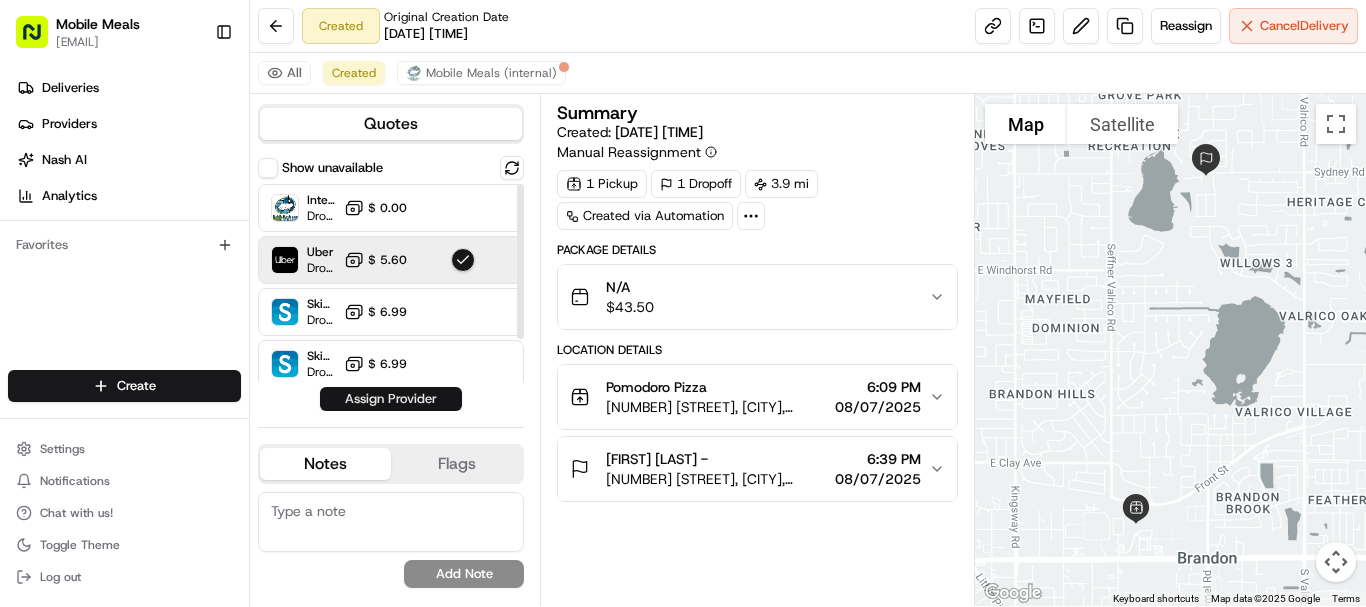 click on "Assign Provider" at bounding box center [391, 399] 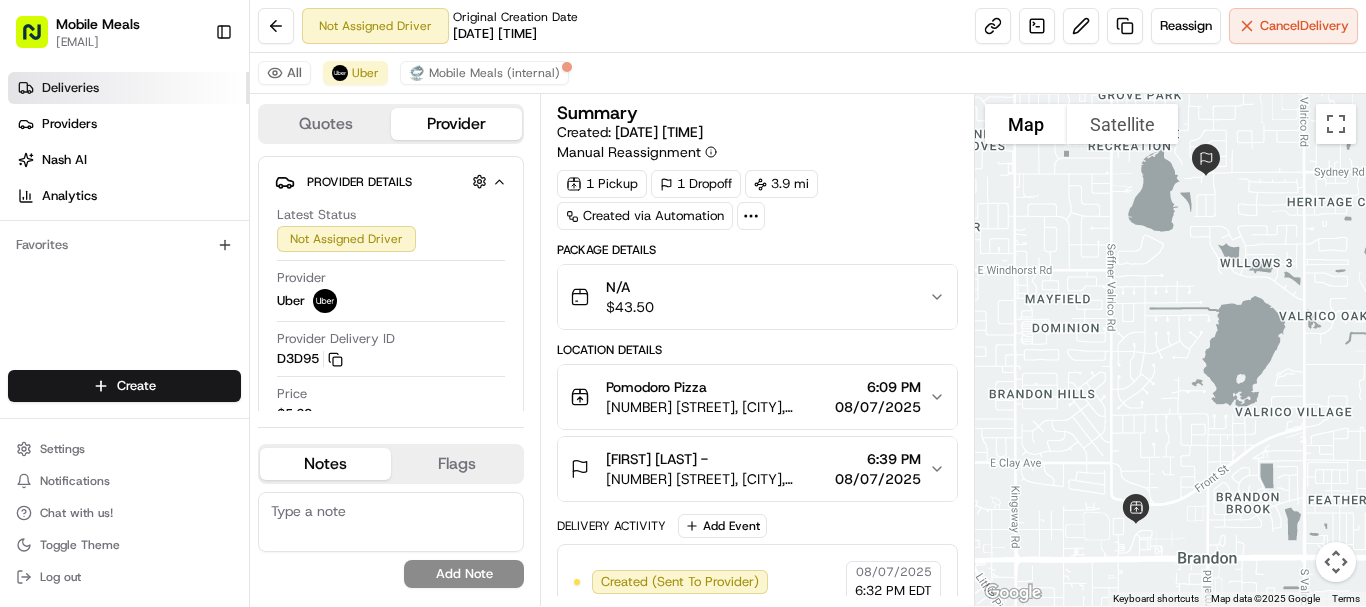 click on "Deliveries" at bounding box center [128, 88] 